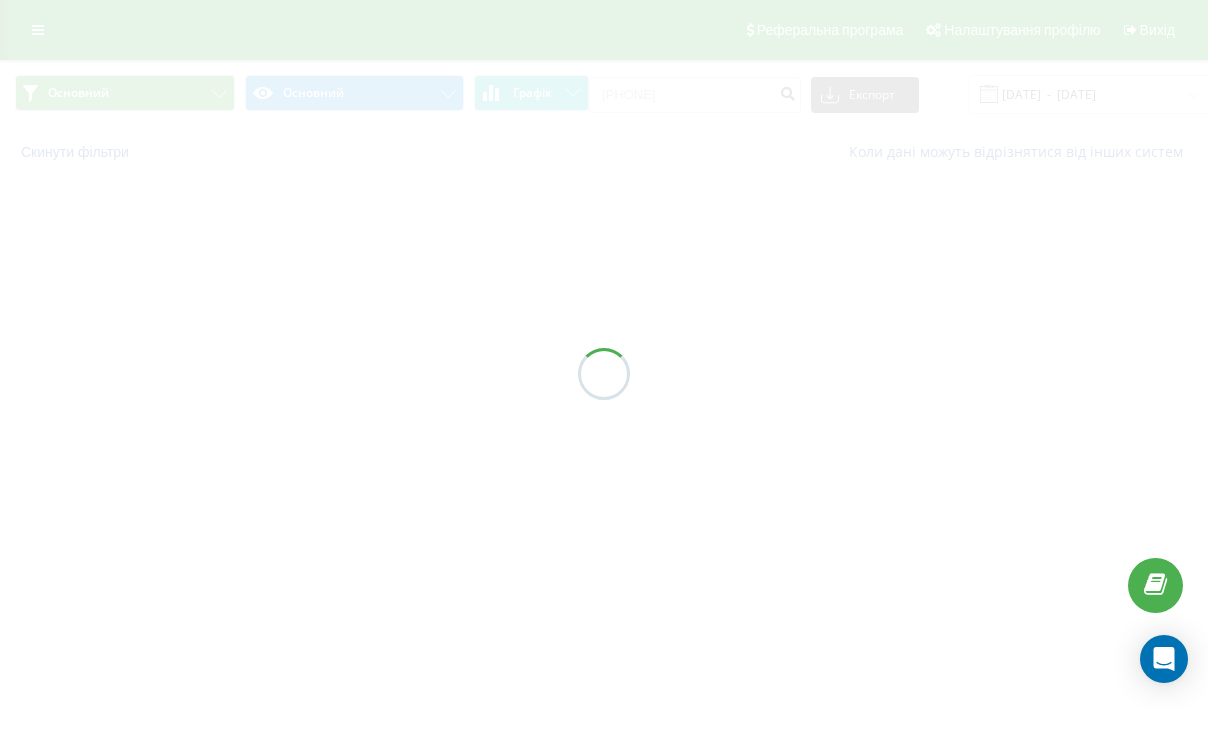 scroll, scrollTop: 0, scrollLeft: 0, axis: both 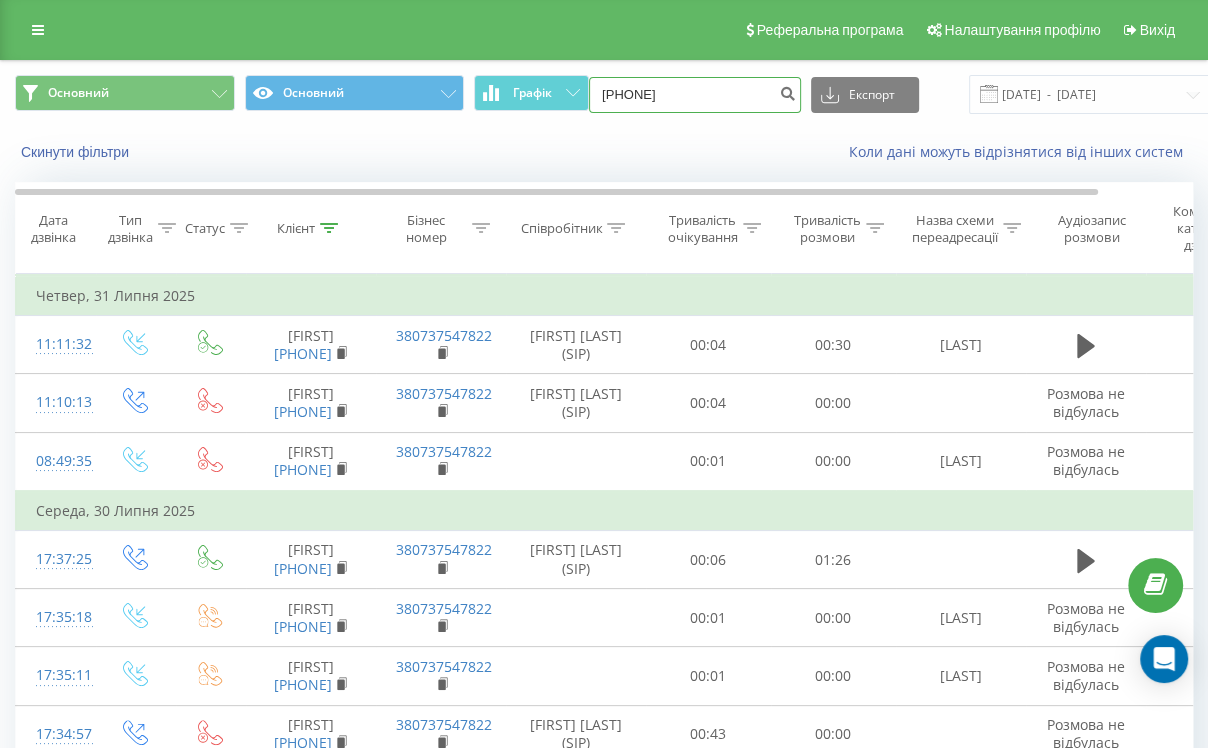 click on "[PHONE]" at bounding box center (695, 95) 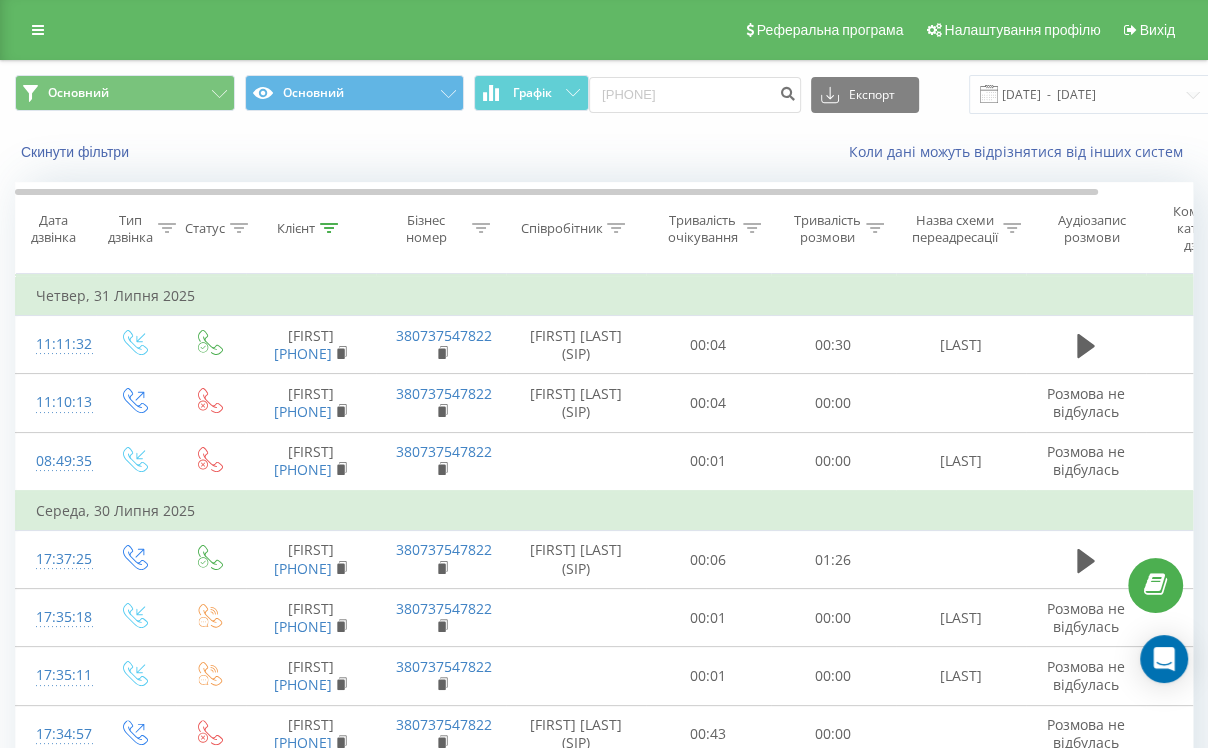 click on "380937867142 Експорт .csv .xls .xlsx 01.05.2025  -  01.08.2025" at bounding box center (900, 94) 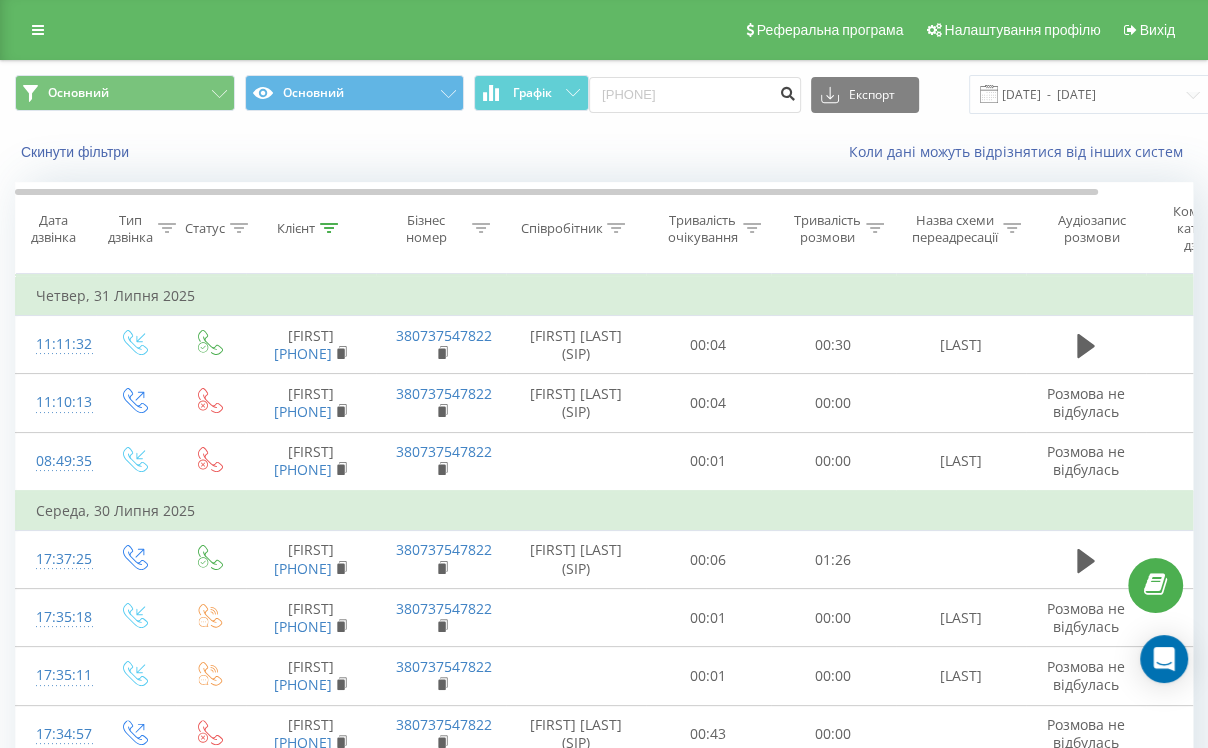 click at bounding box center (787, 95) 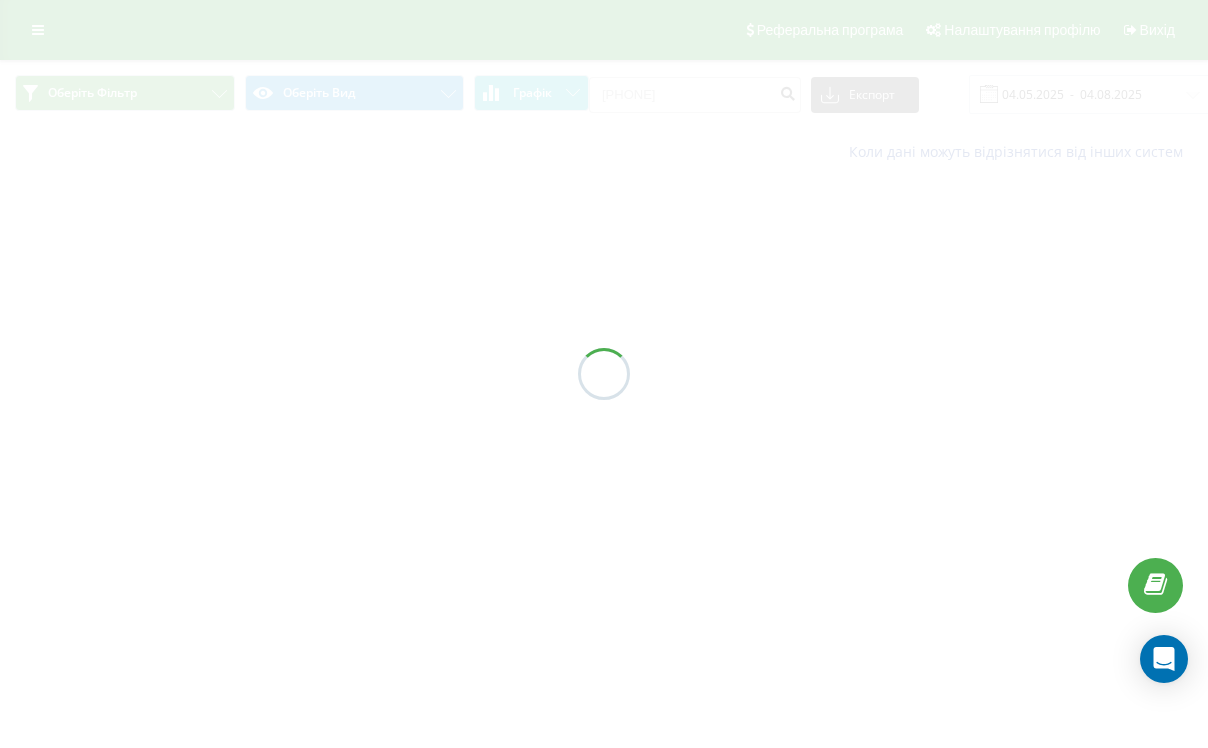 scroll, scrollTop: 0, scrollLeft: 0, axis: both 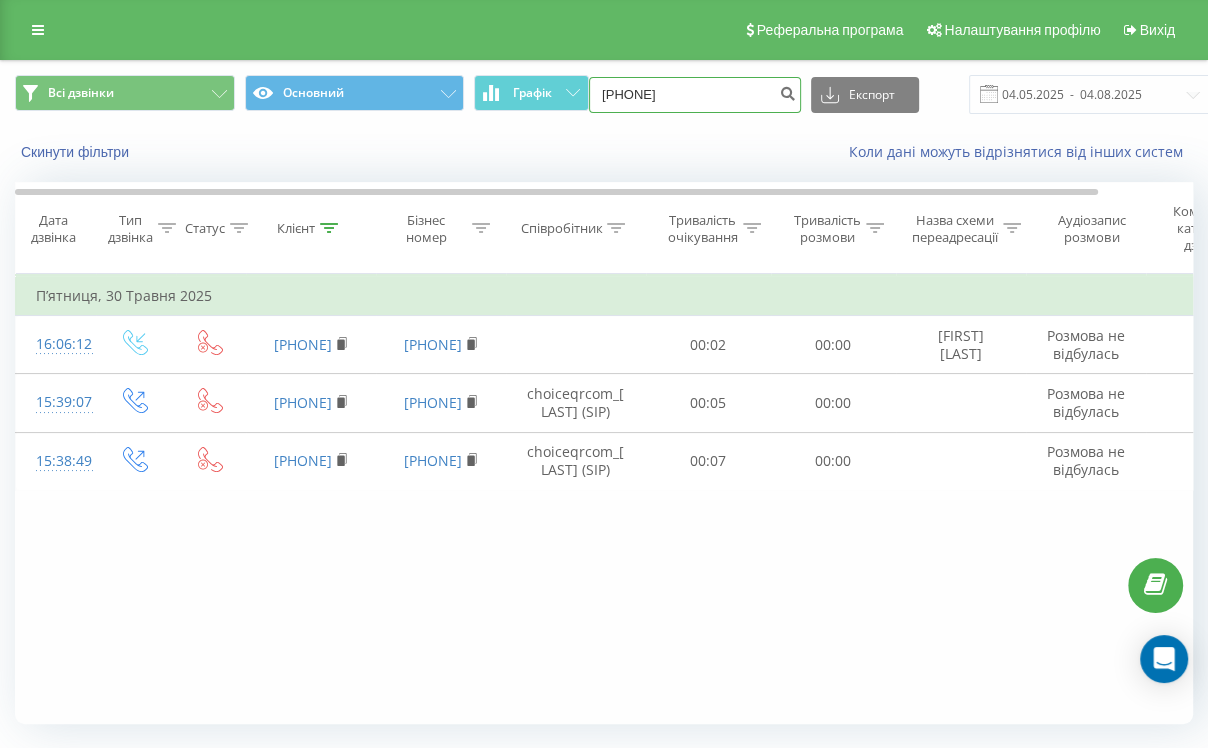 click on "[PHONE]" at bounding box center (695, 95) 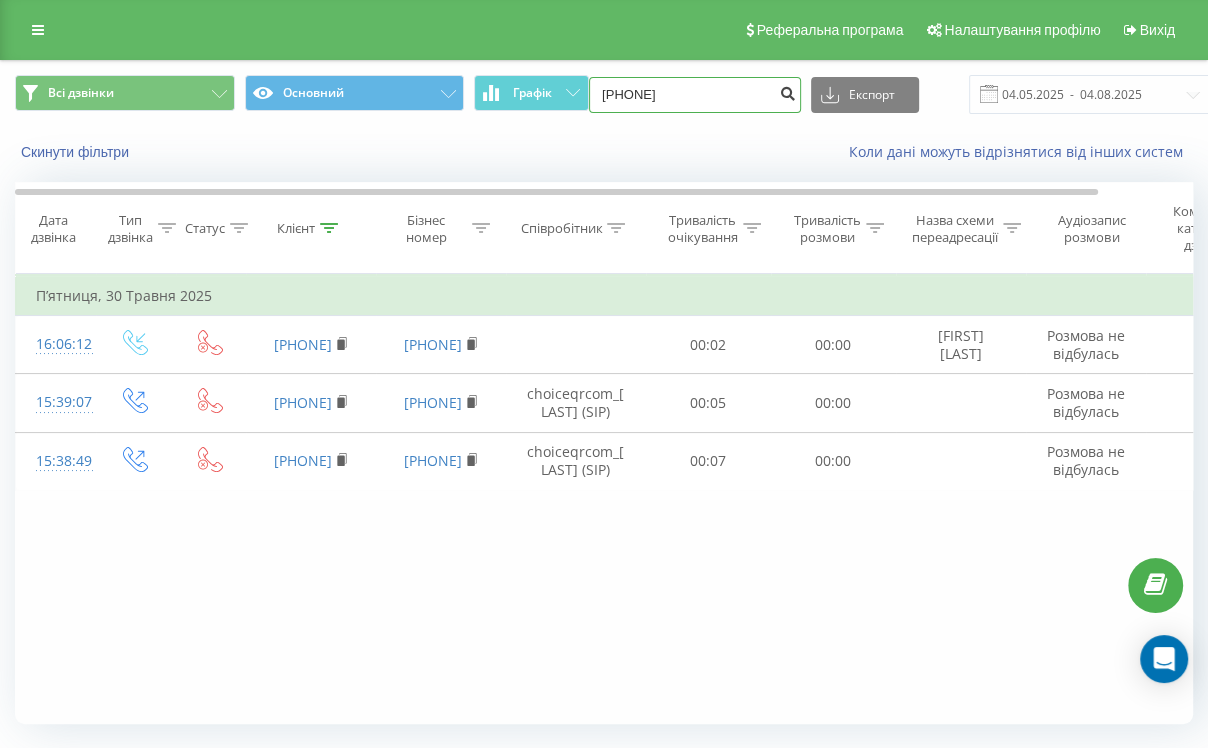 type on "380952806677" 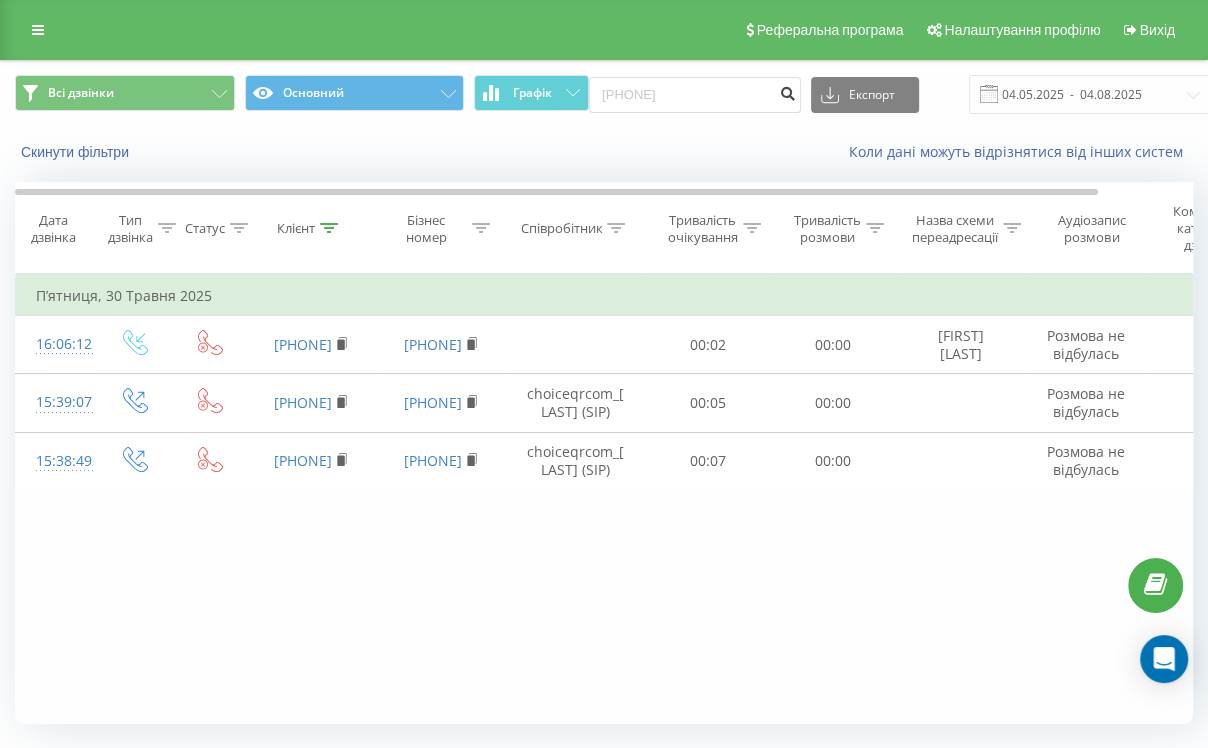 click at bounding box center (787, 91) 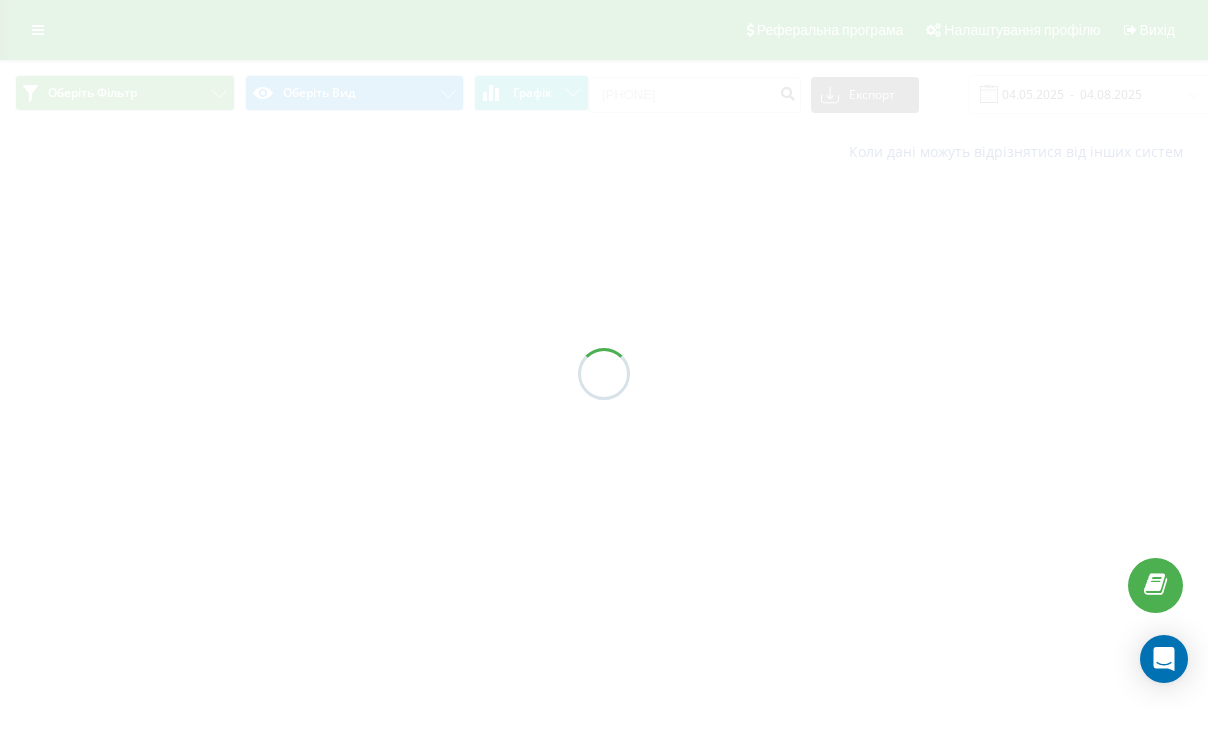 scroll, scrollTop: 0, scrollLeft: 0, axis: both 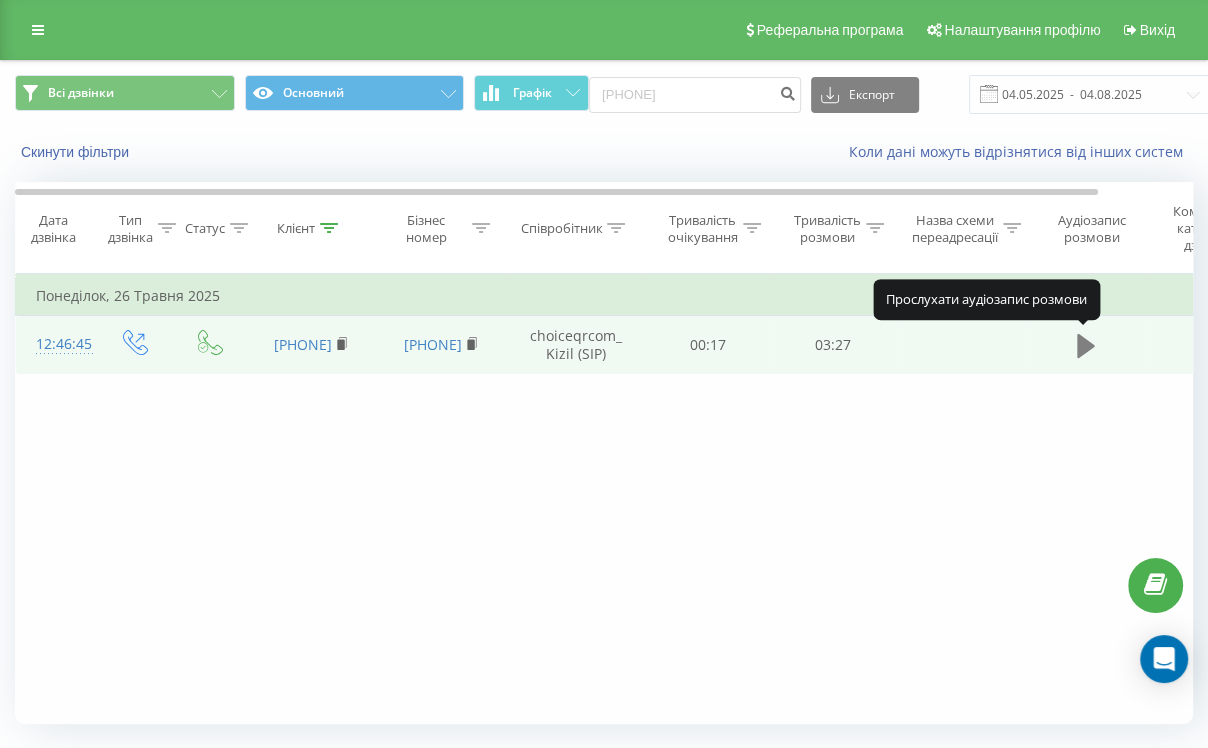 click 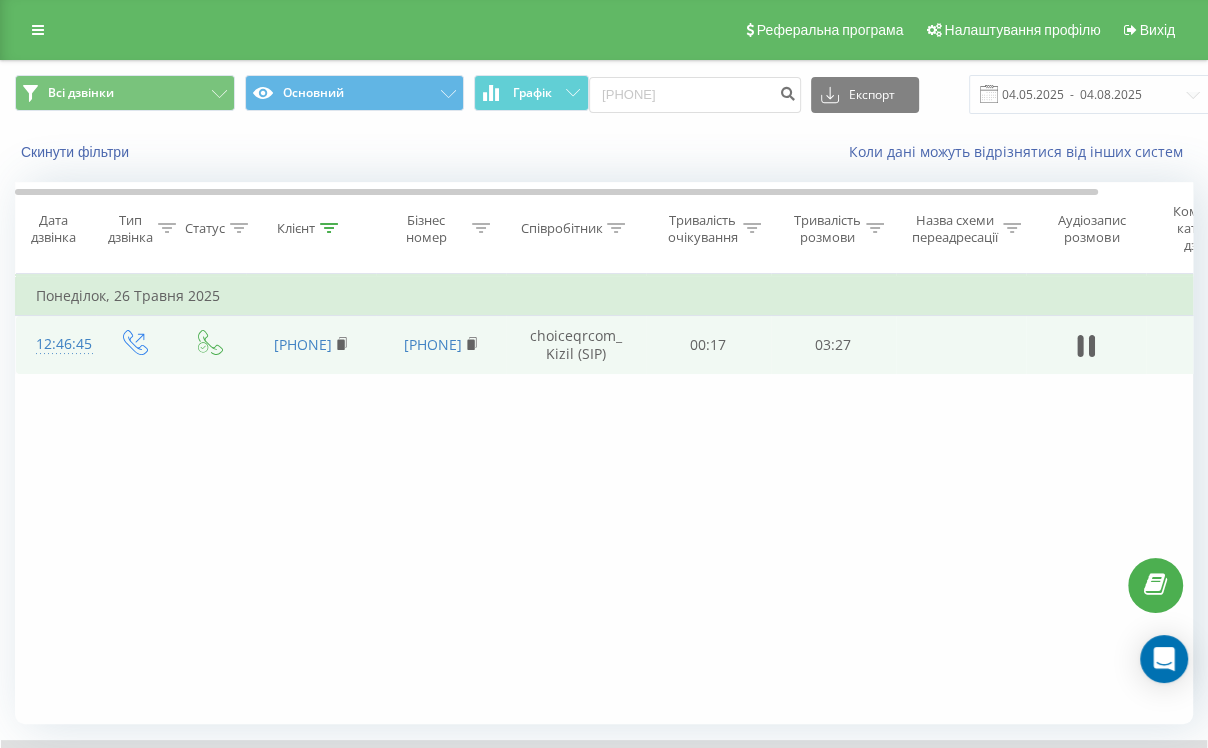 scroll, scrollTop: 127, scrollLeft: 0, axis: vertical 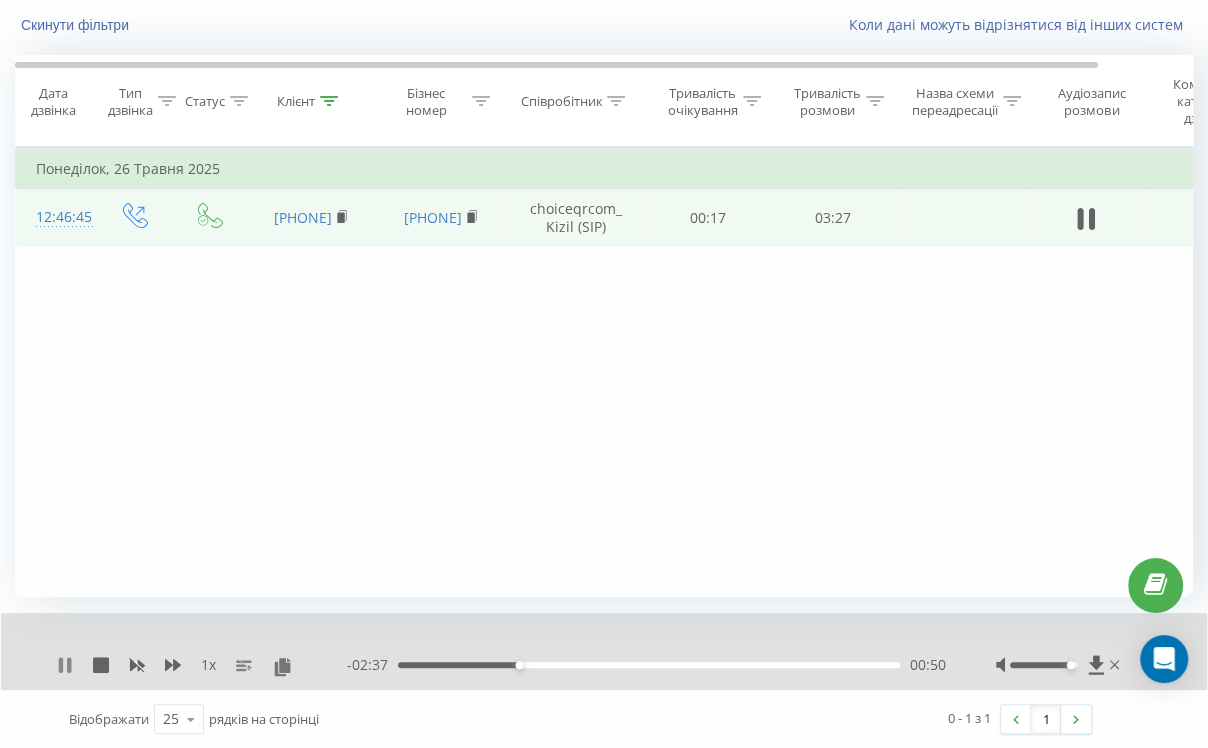 click 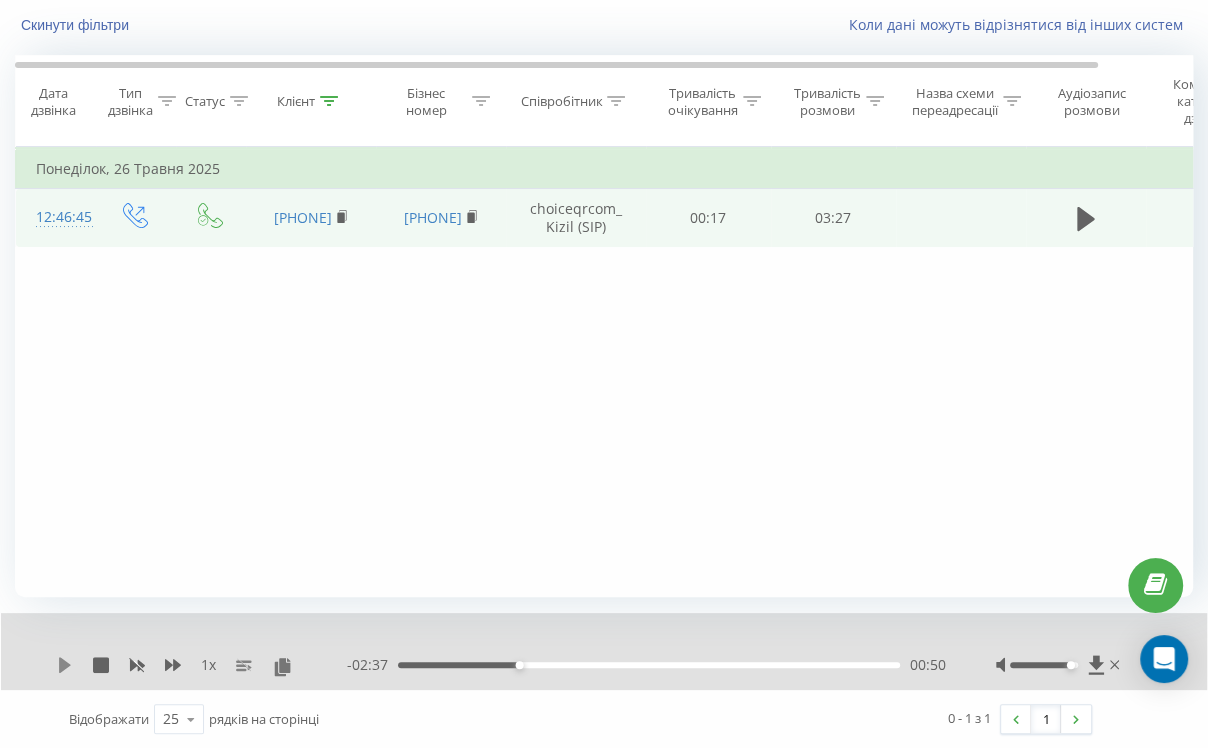 click 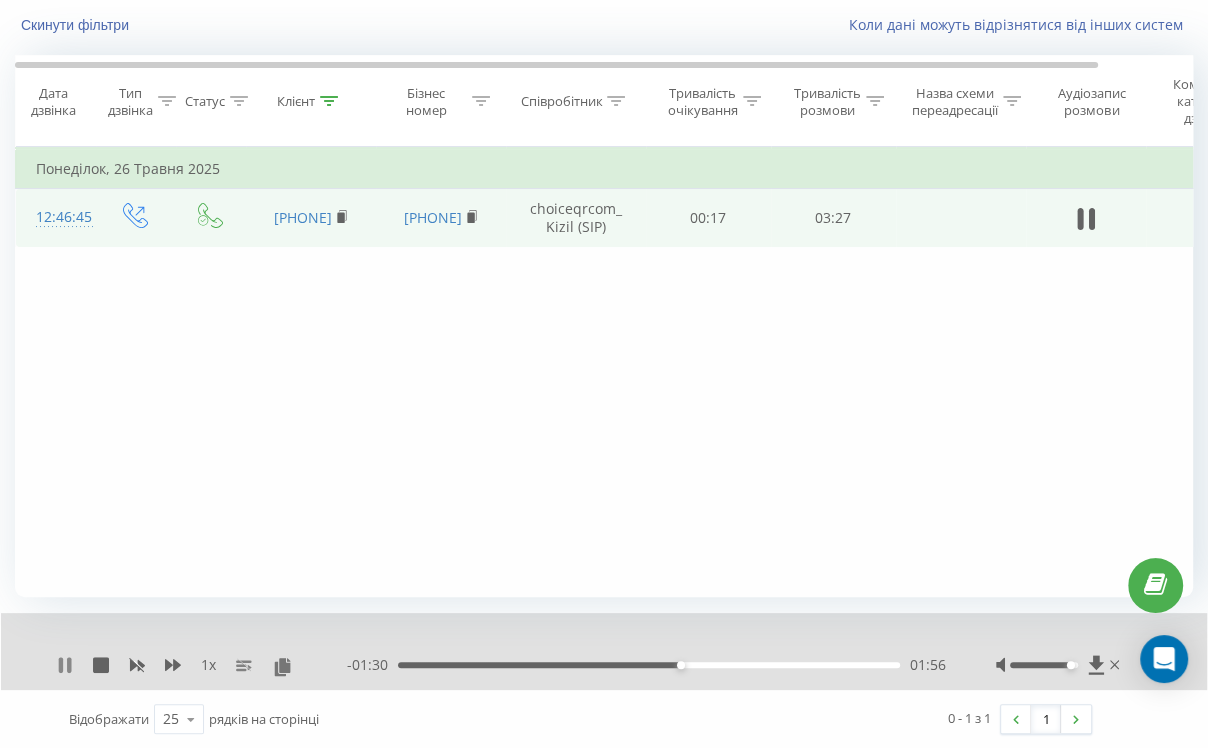 click 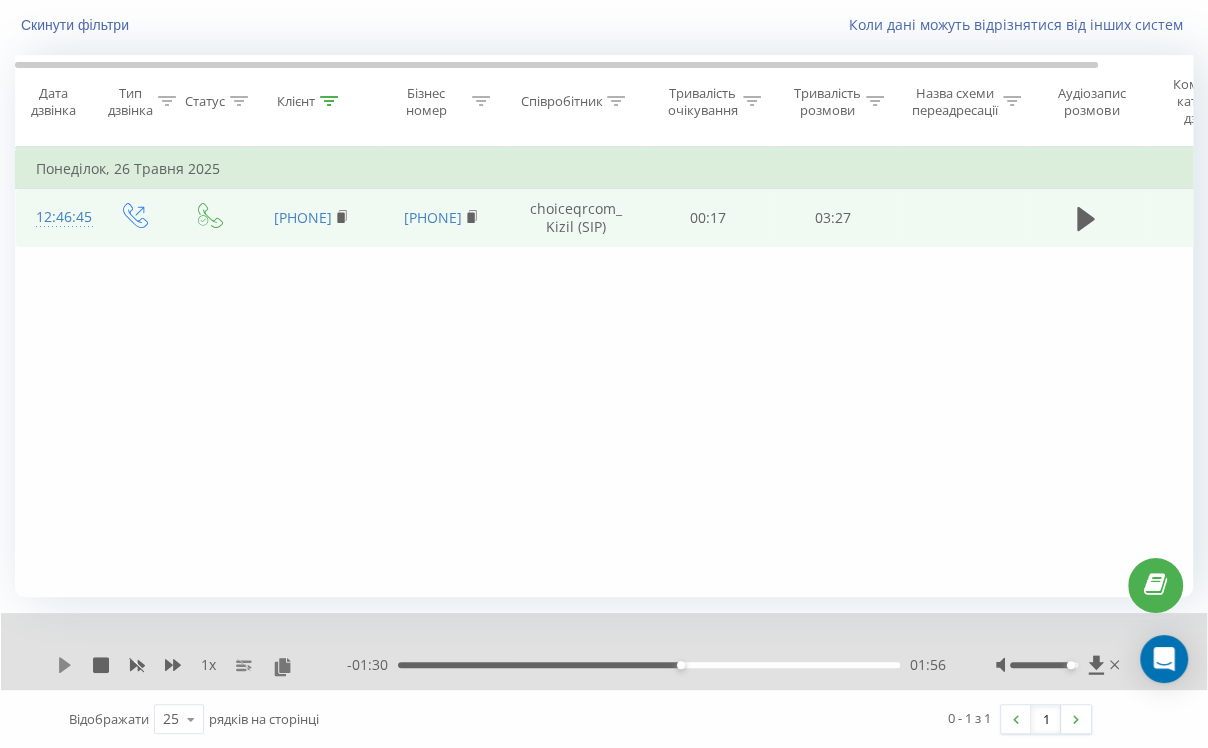 click 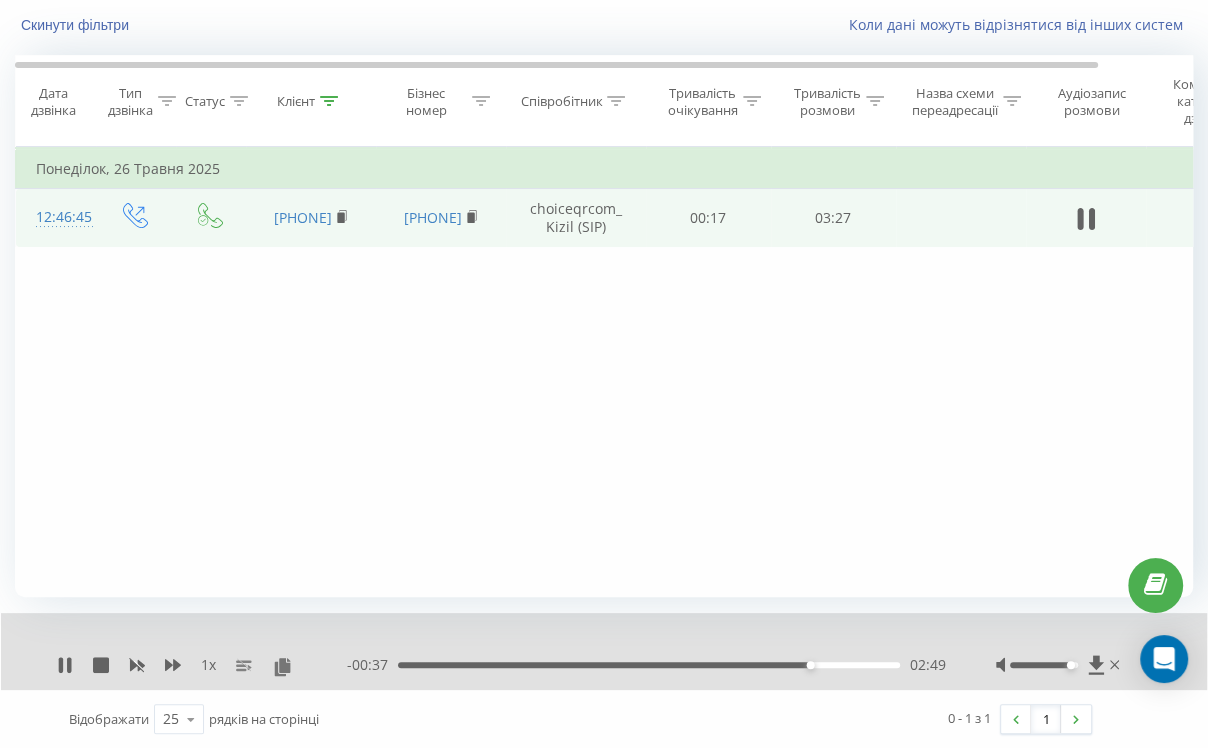 click on "- 00:37 02:49   02:49" at bounding box center (646, 665) 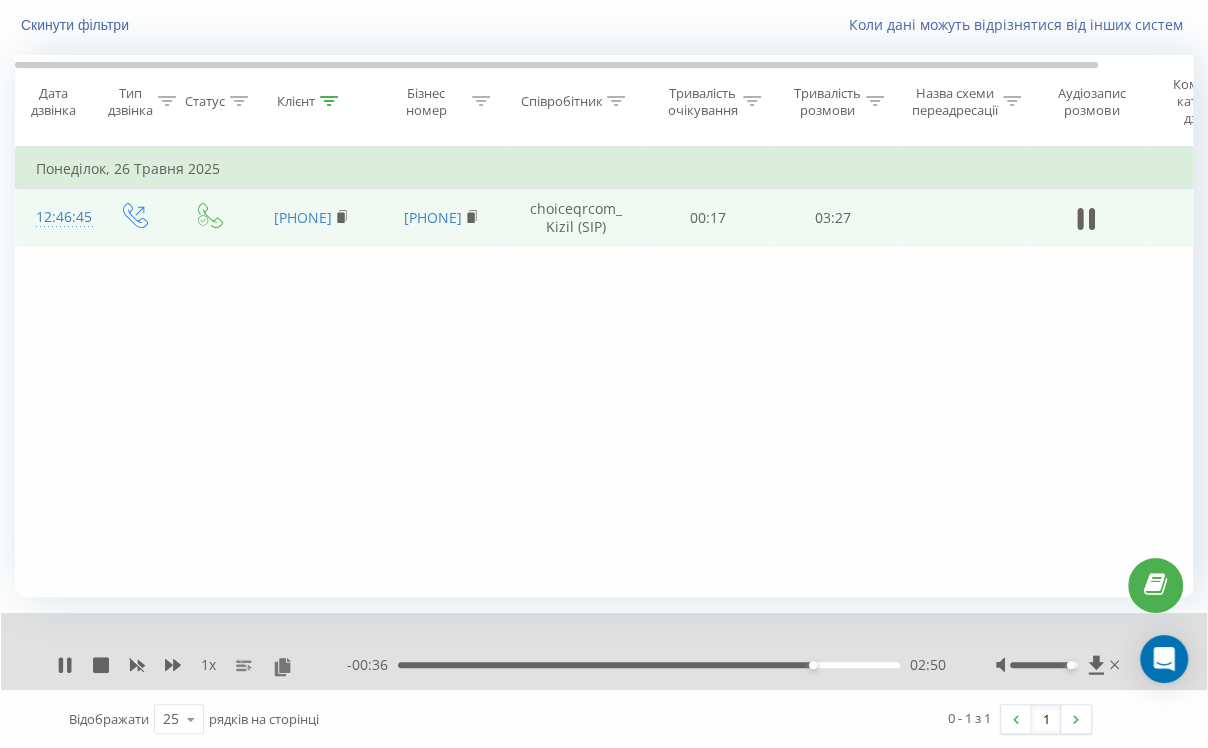 click on "- 00:36 02:50   02:50" at bounding box center [646, 665] 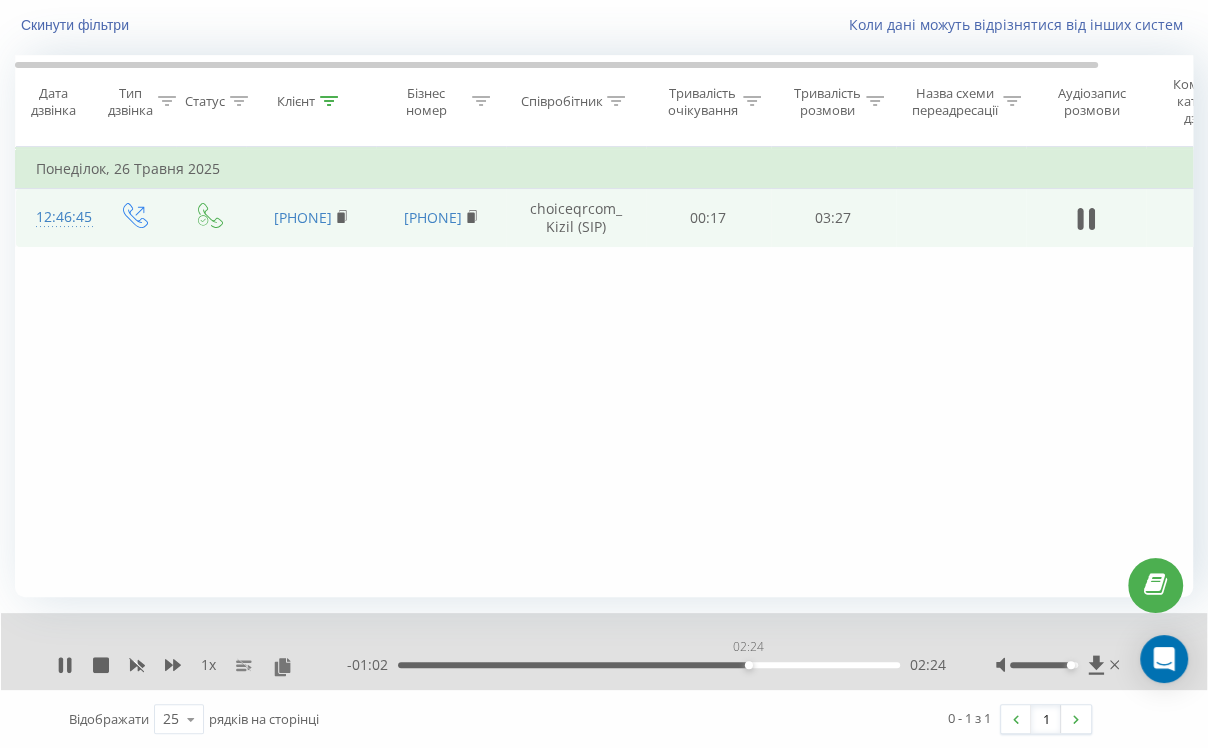 drag, startPoint x: 813, startPoint y: 665, endPoint x: 748, endPoint y: 664, distance: 65.00769 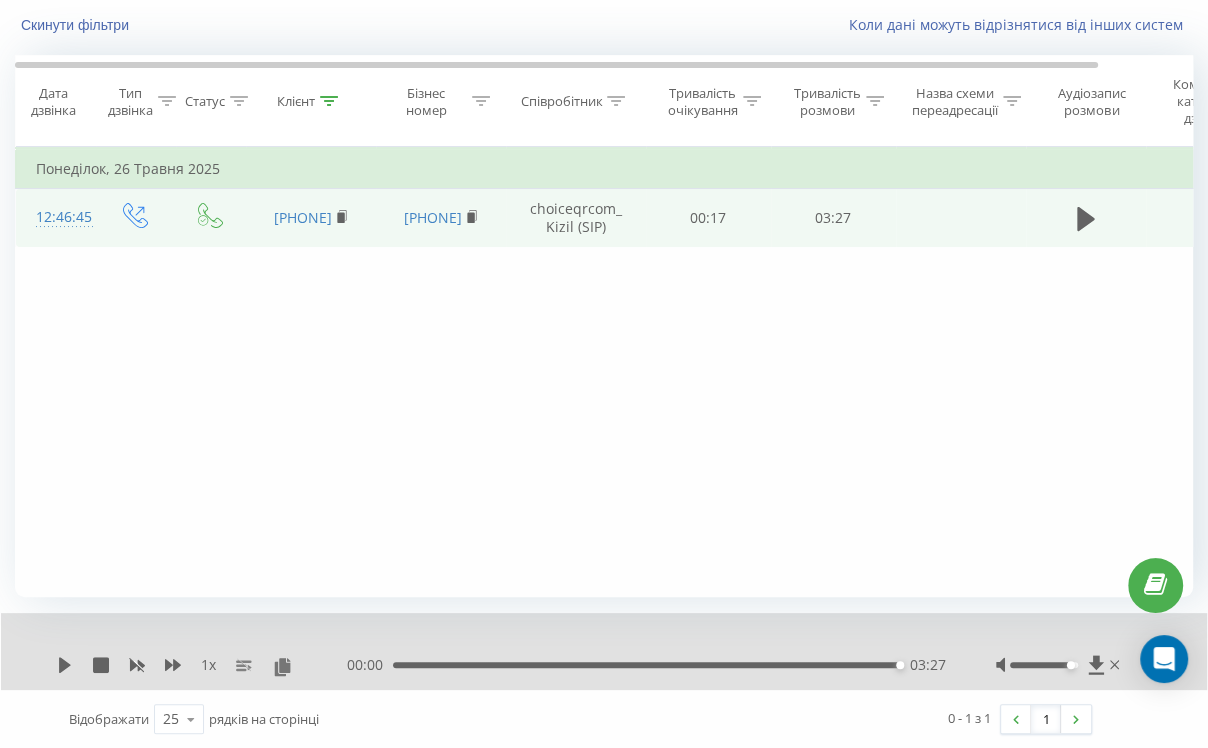 scroll, scrollTop: 0, scrollLeft: 0, axis: both 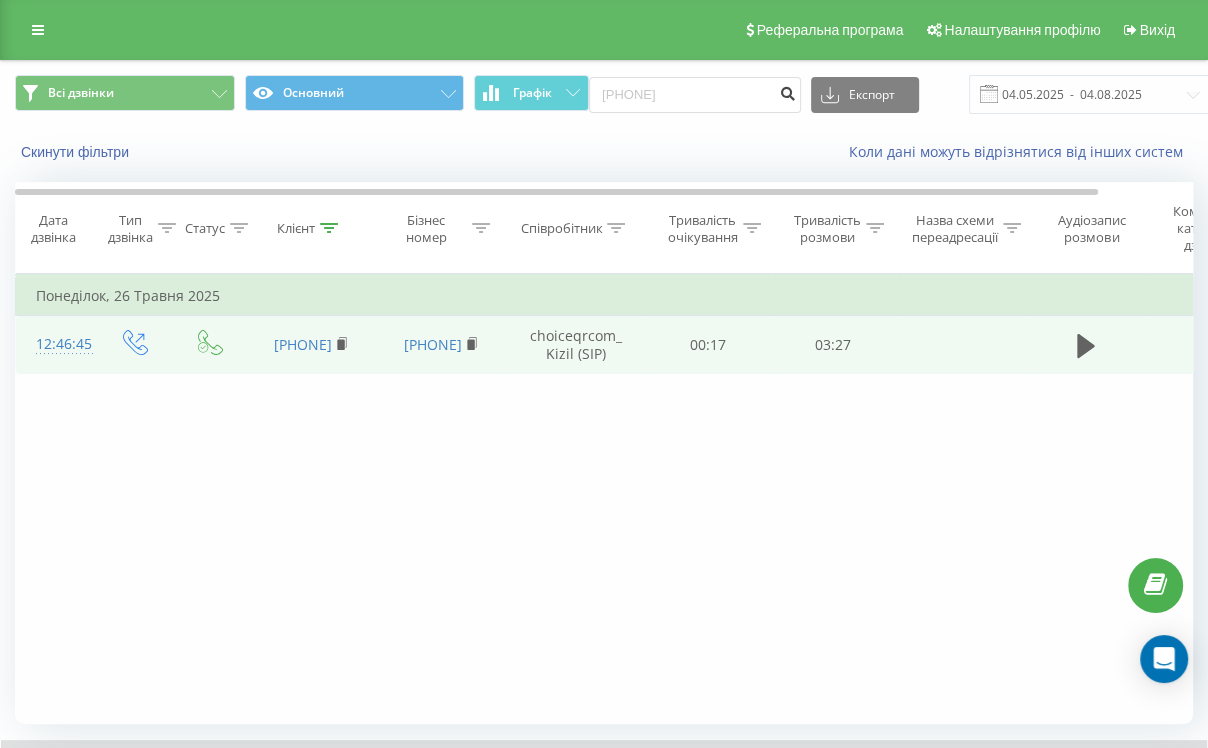 click at bounding box center (787, 95) 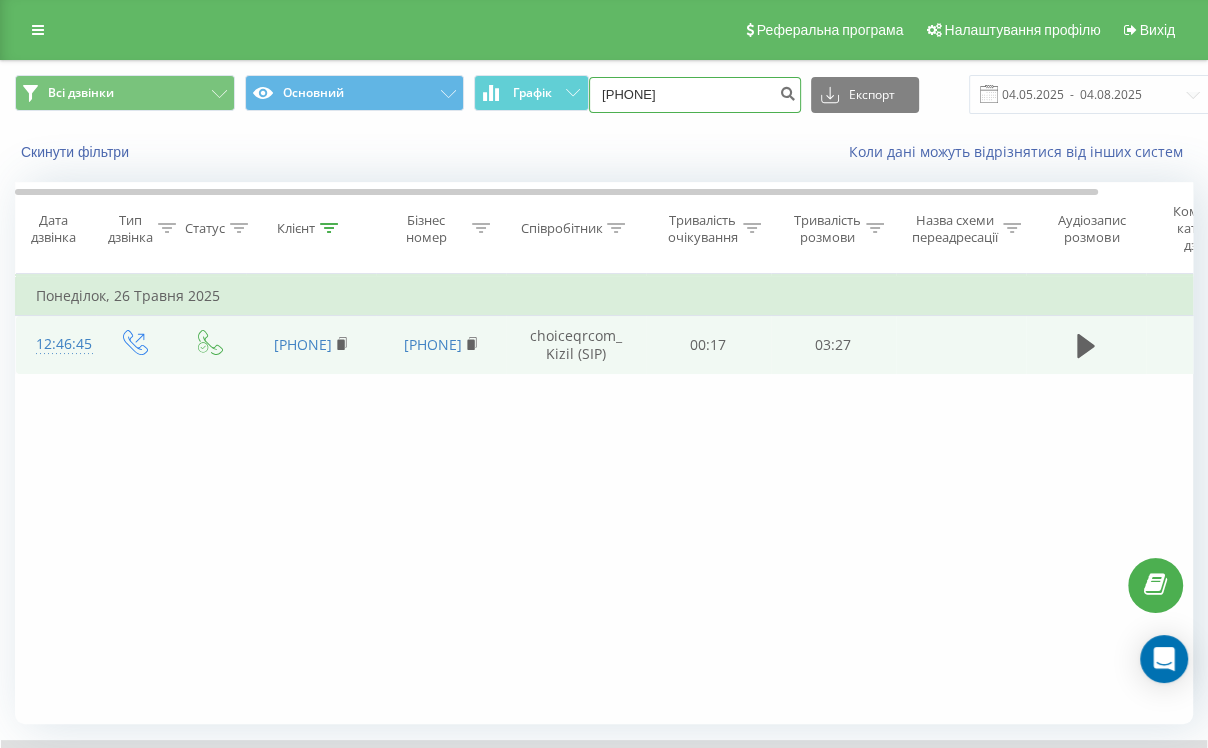 click on "380952806677" at bounding box center (695, 95) 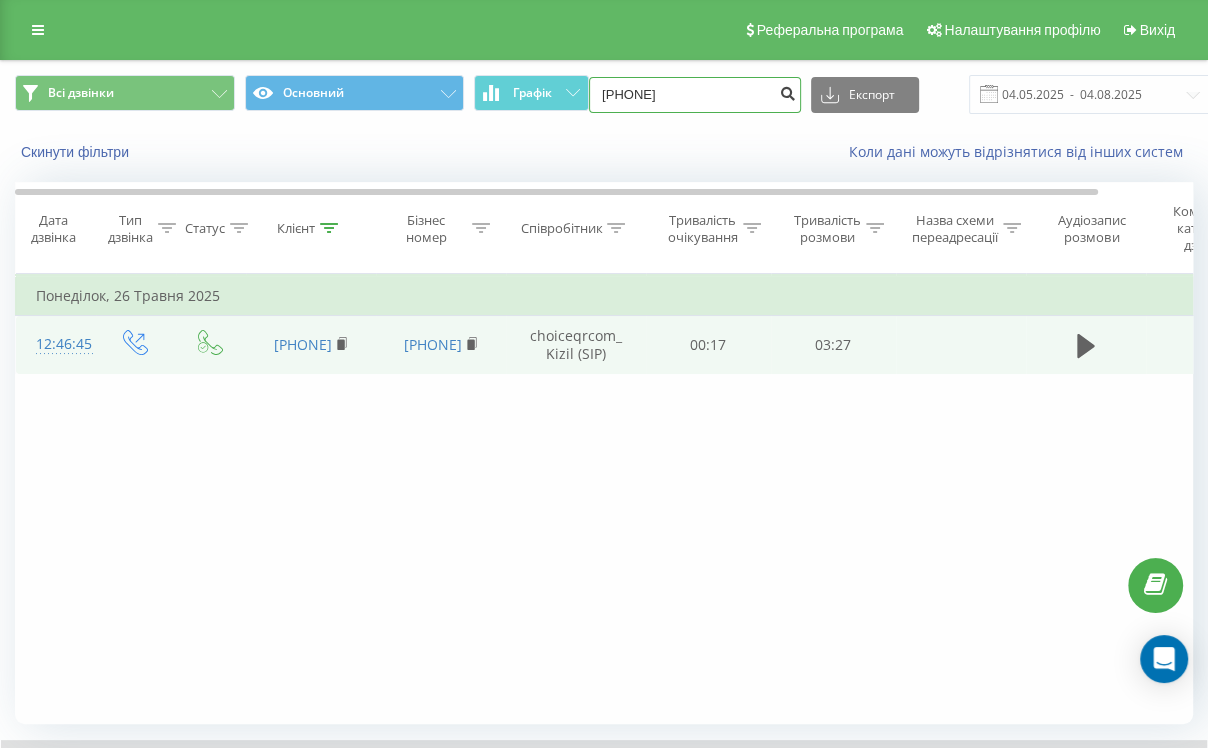 type on "0978801280" 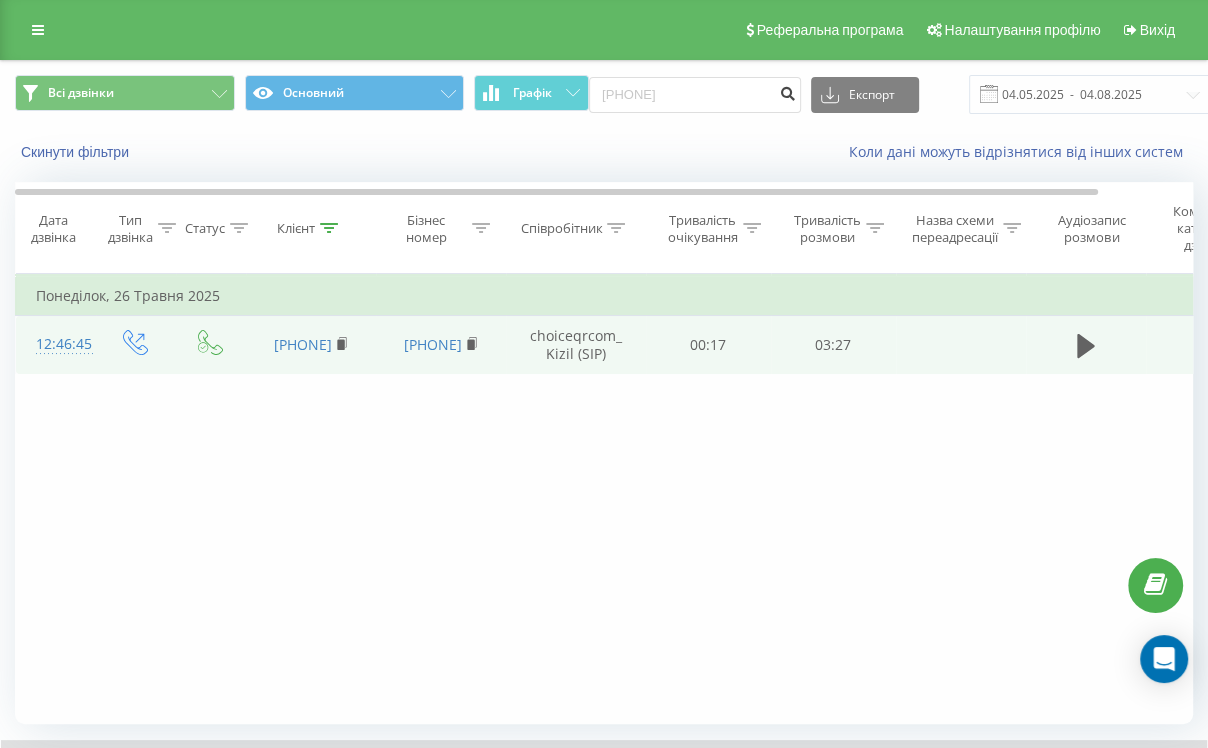 click at bounding box center (787, 91) 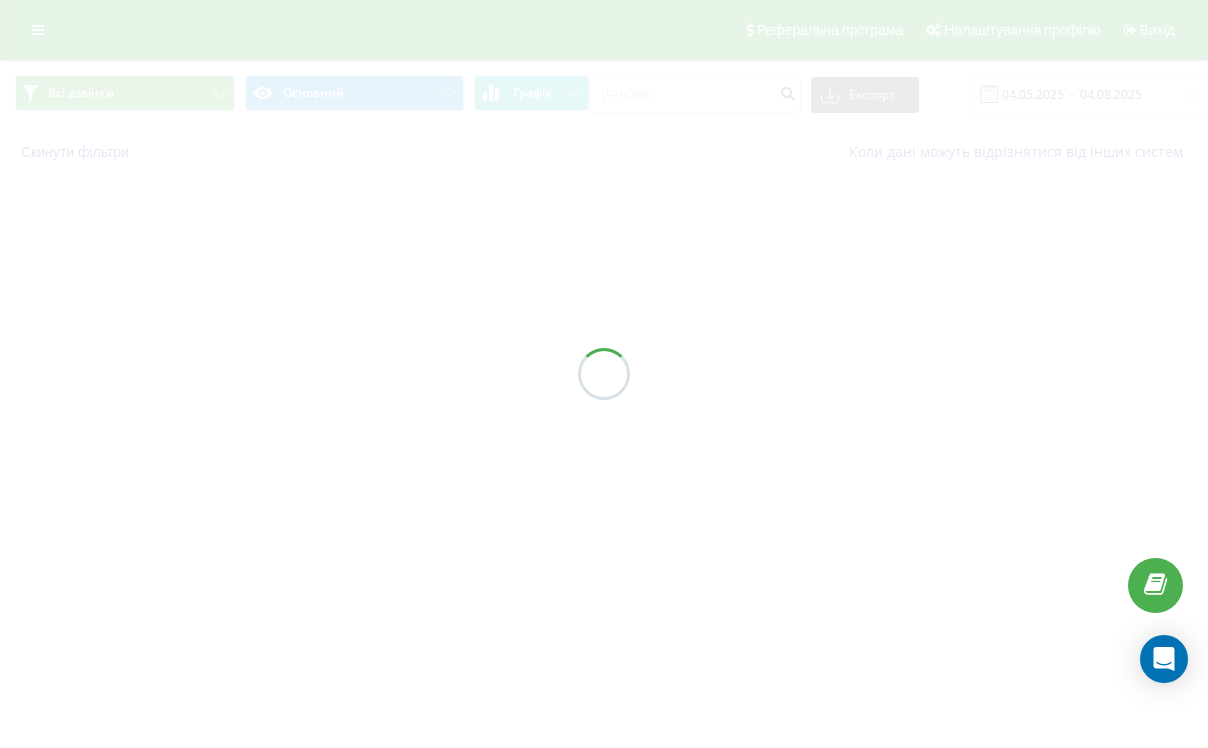 scroll, scrollTop: 0, scrollLeft: 0, axis: both 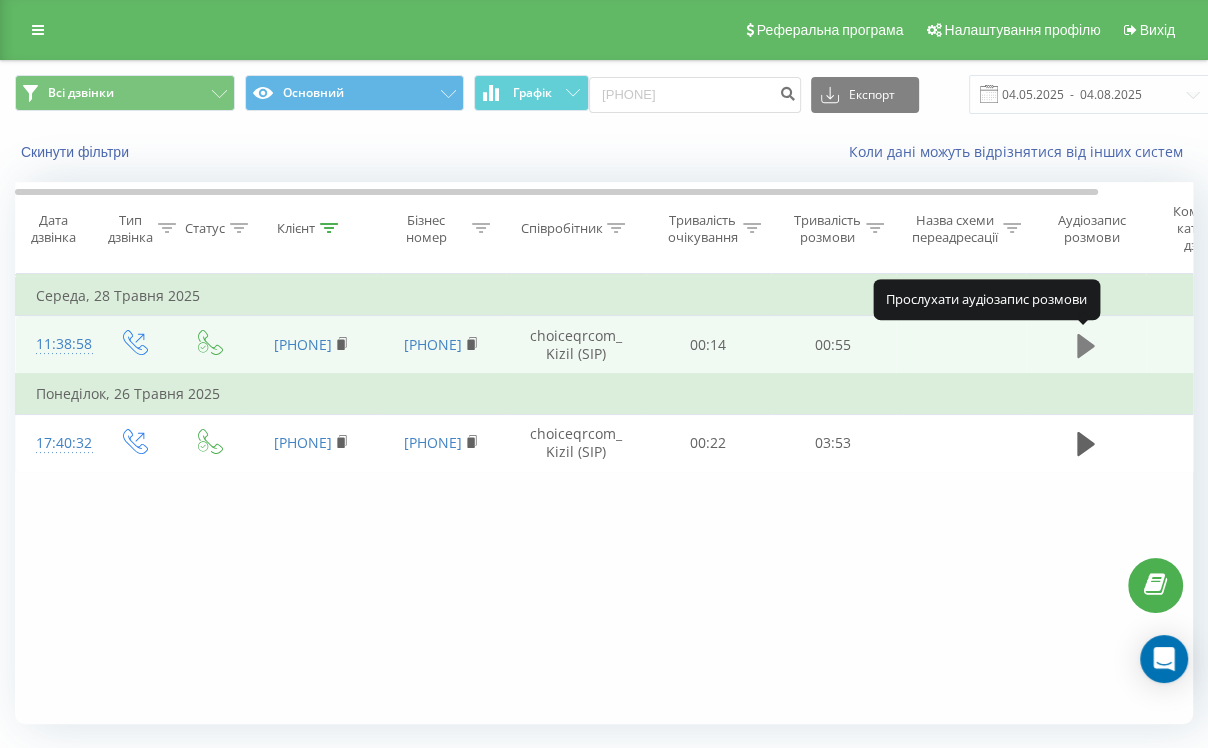 click 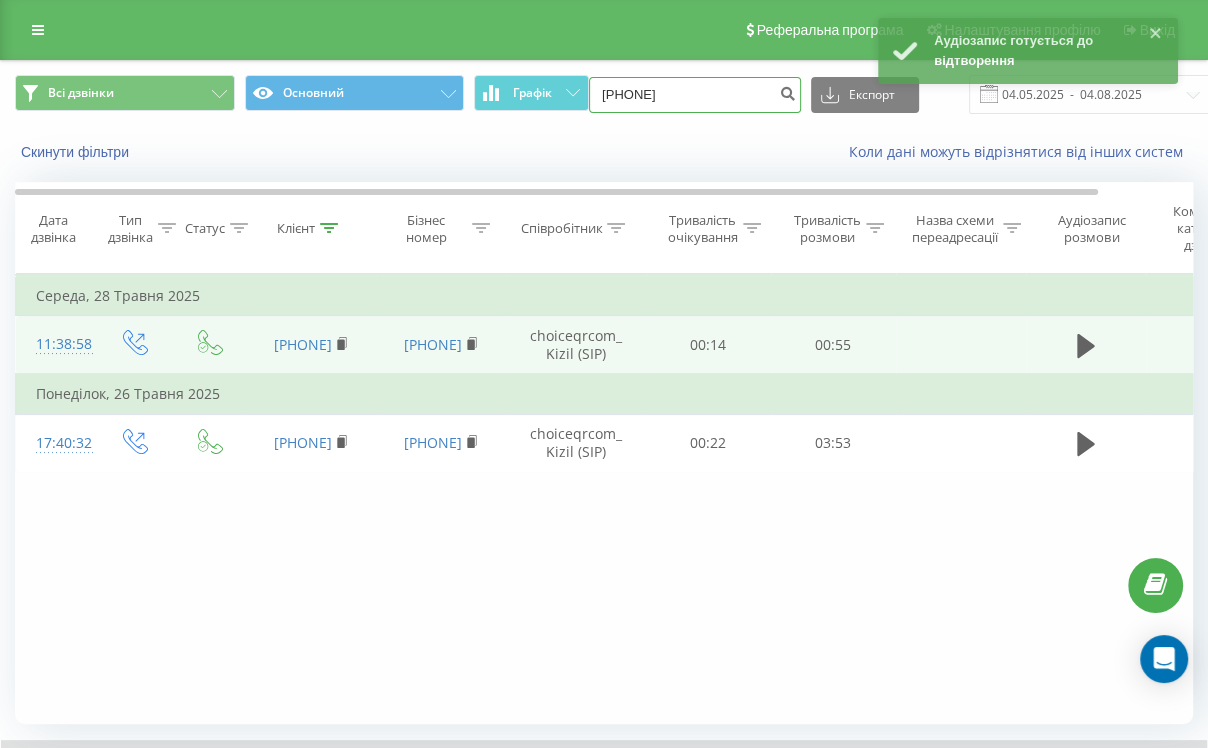 click on "0978801280" at bounding box center [695, 95] 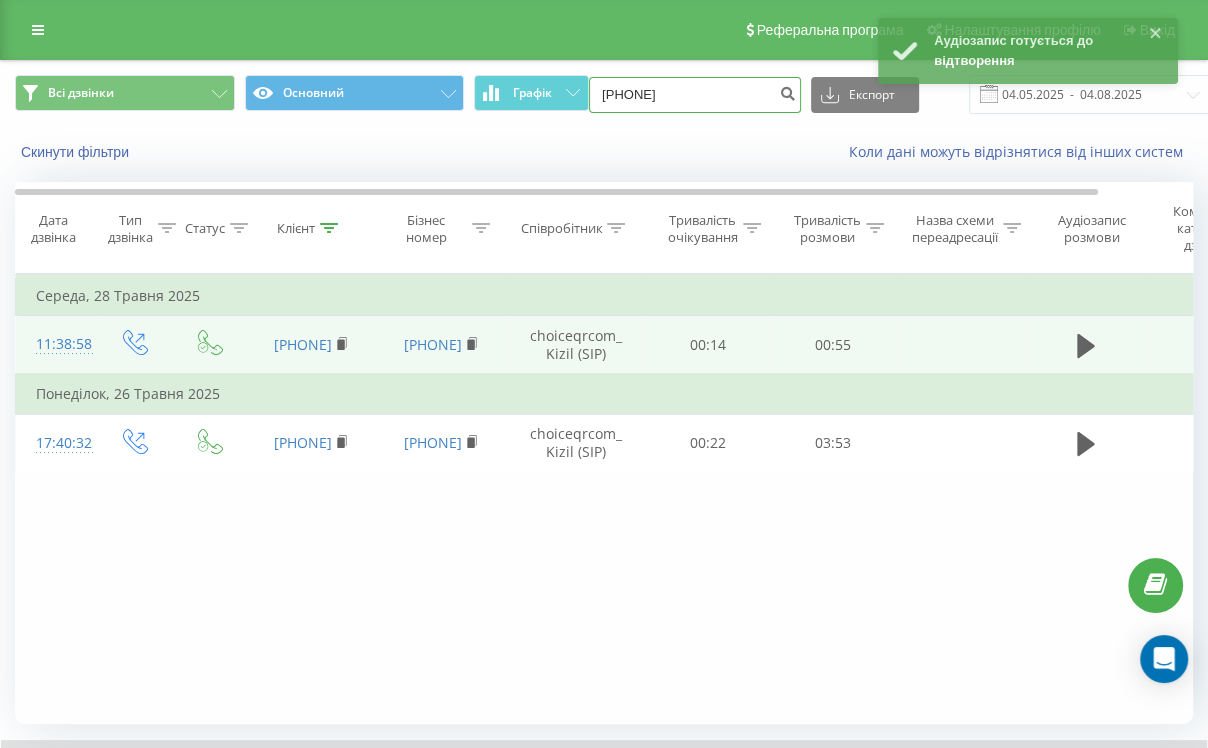 paste on "[PHONE]" 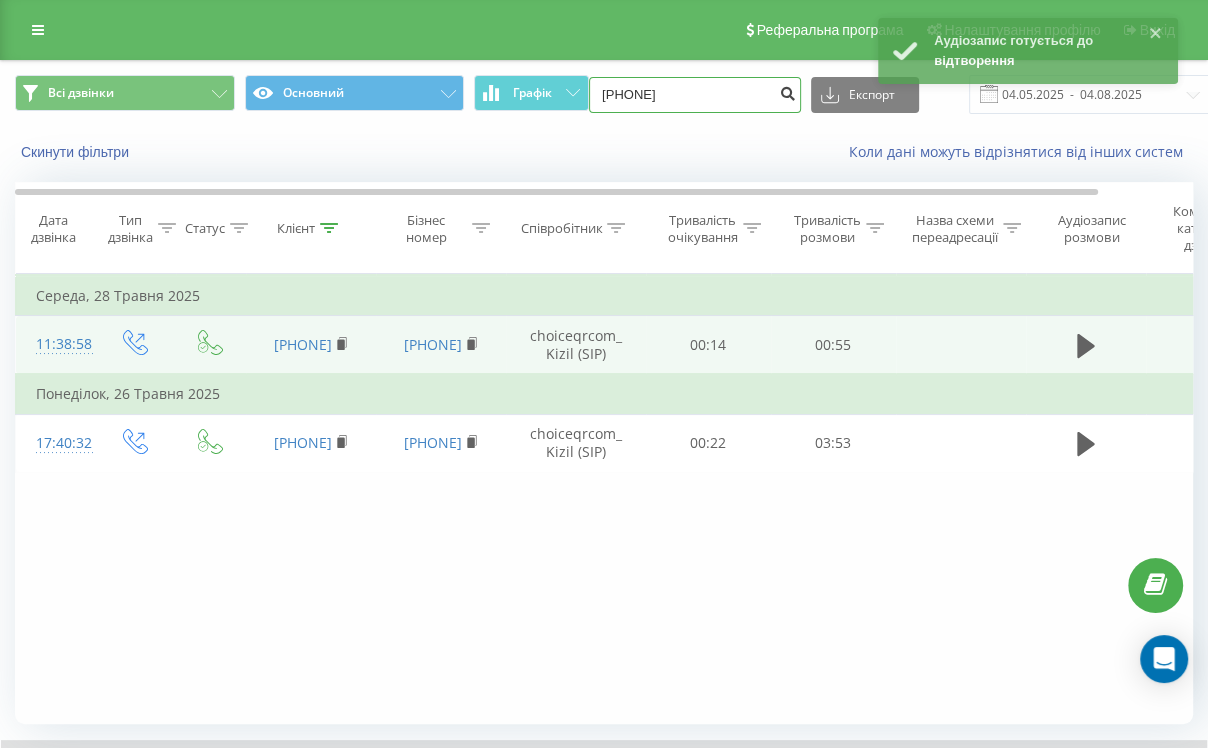 type on "[PHONE]" 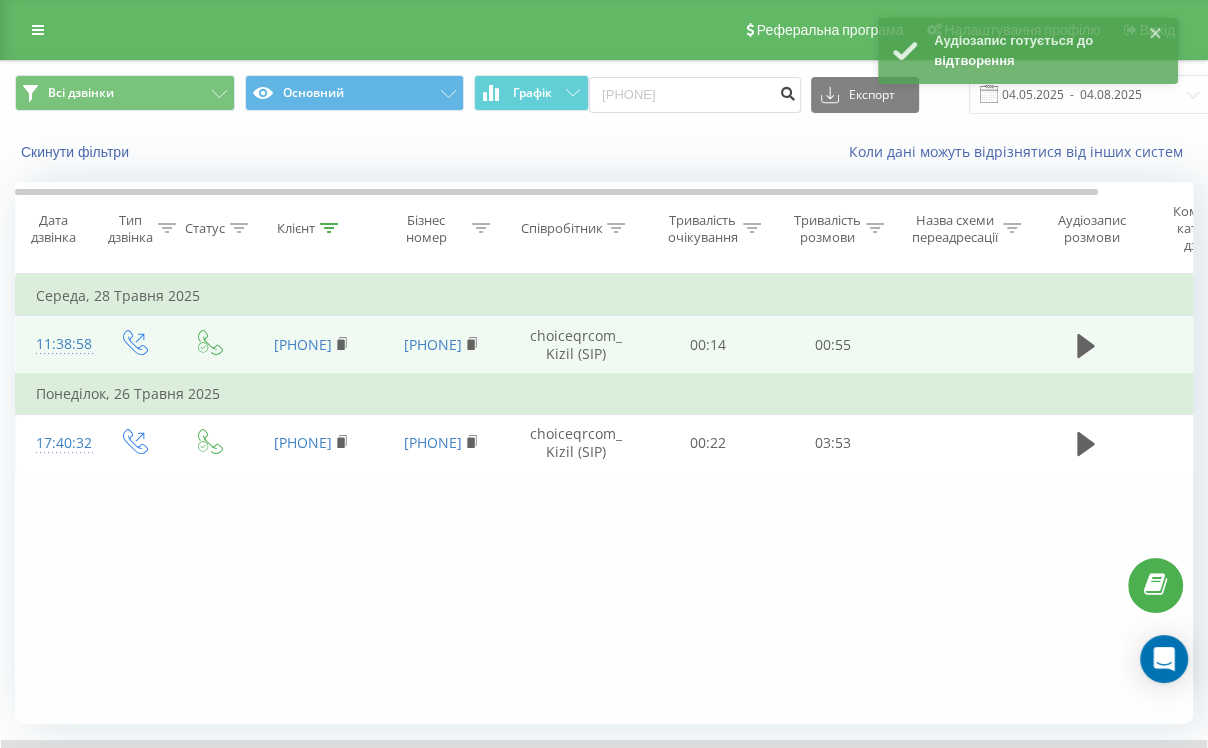 click at bounding box center [787, 91] 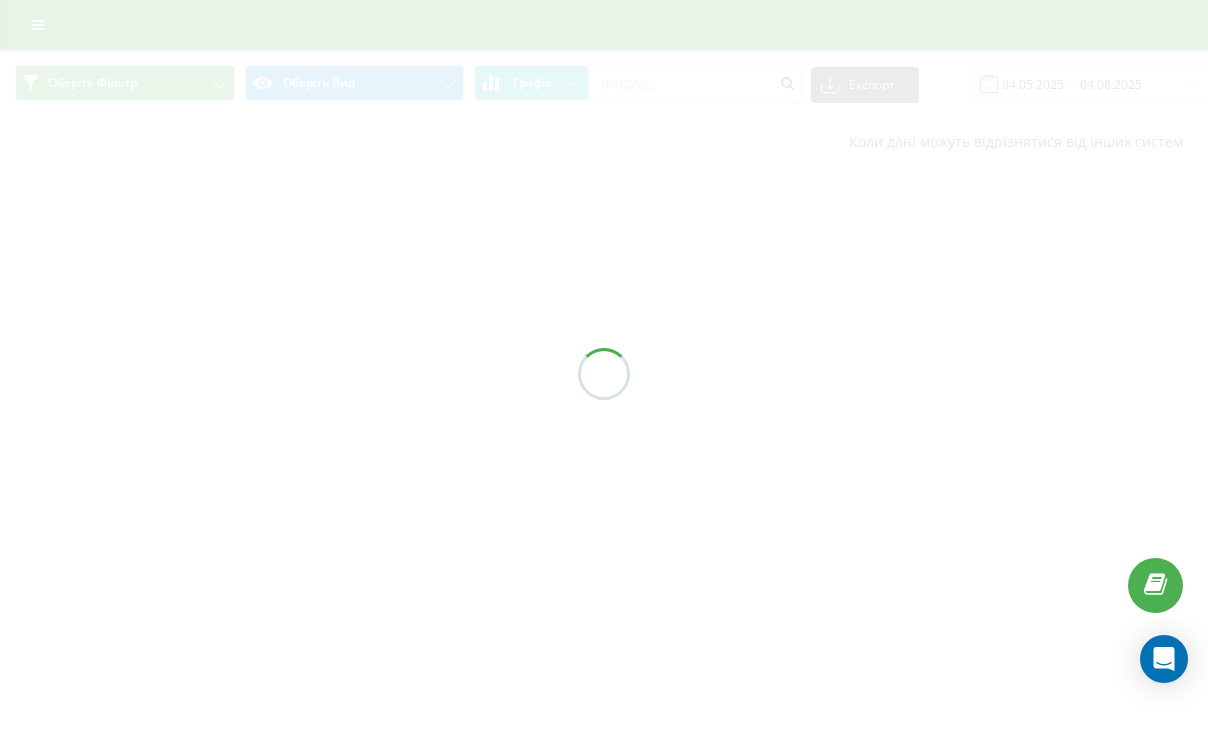 scroll, scrollTop: 0, scrollLeft: 0, axis: both 